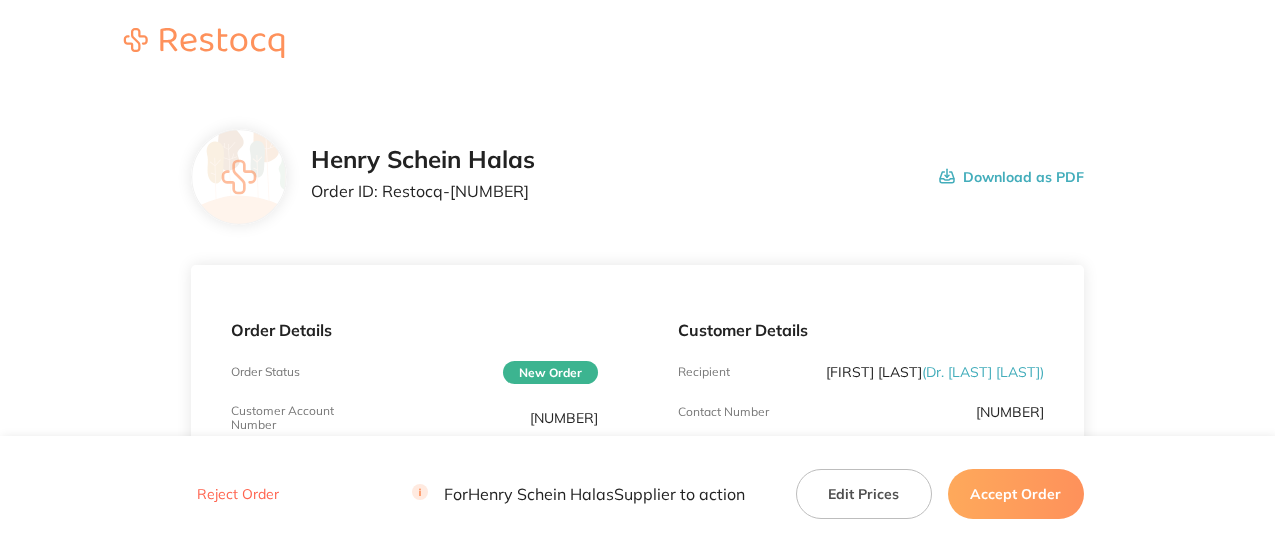 scroll, scrollTop: 0, scrollLeft: 0, axis: both 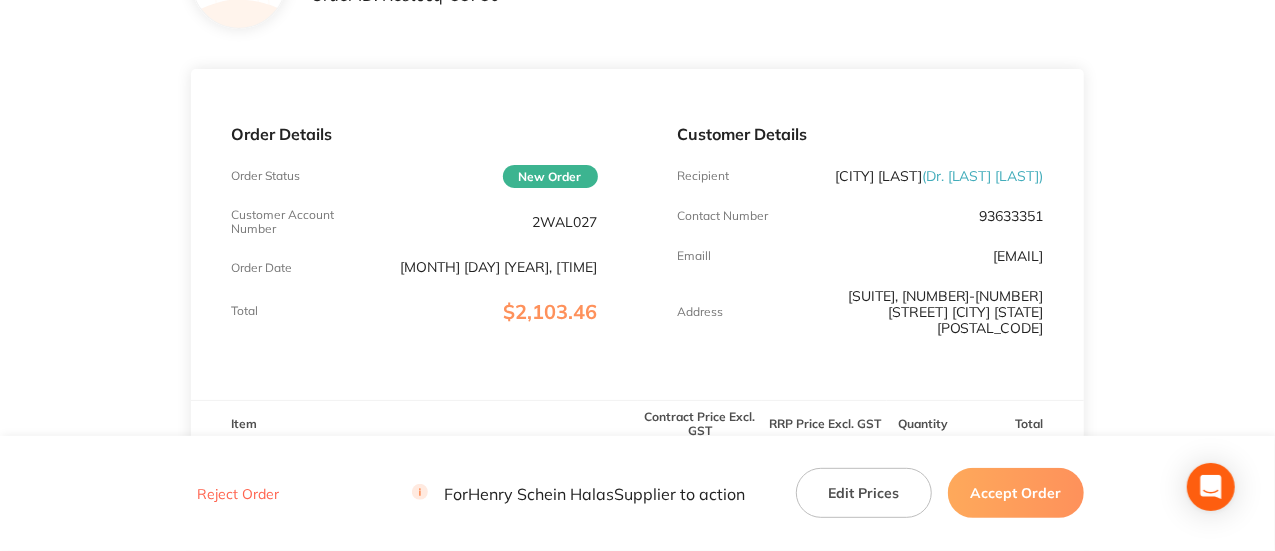 click on "2WAL027" at bounding box center (565, 222) 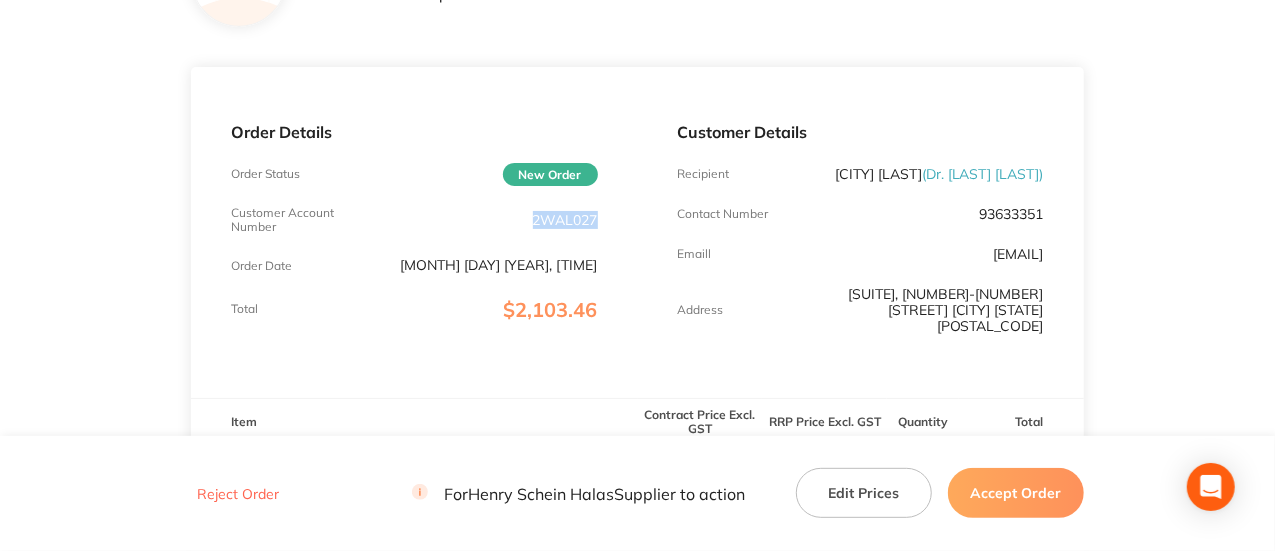 click on "2WAL027" at bounding box center (565, 220) 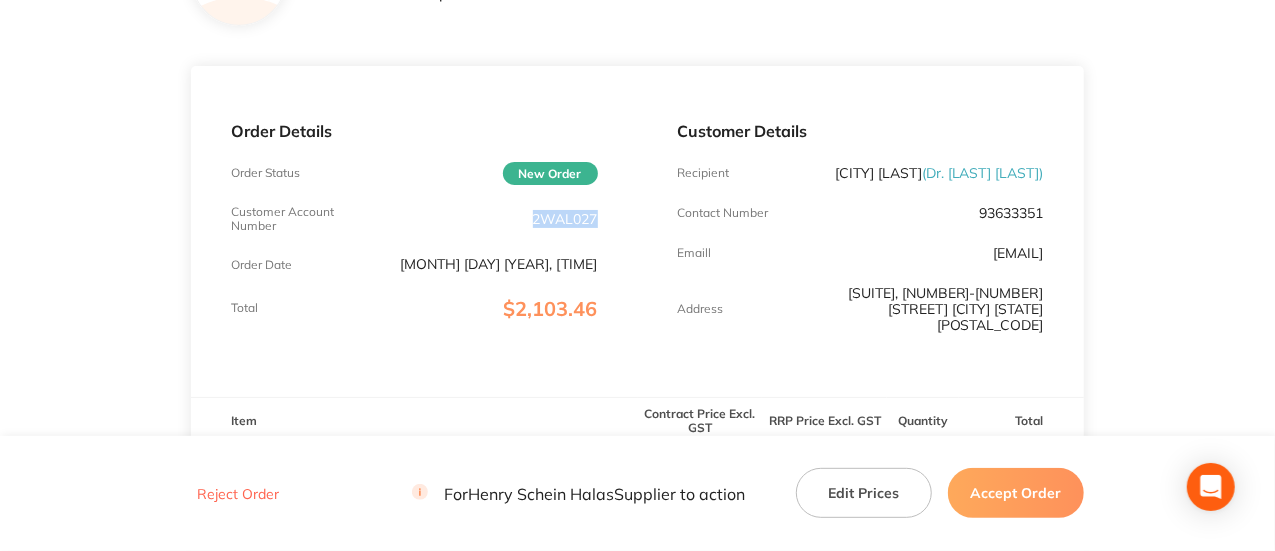 scroll, scrollTop: 200, scrollLeft: 0, axis: vertical 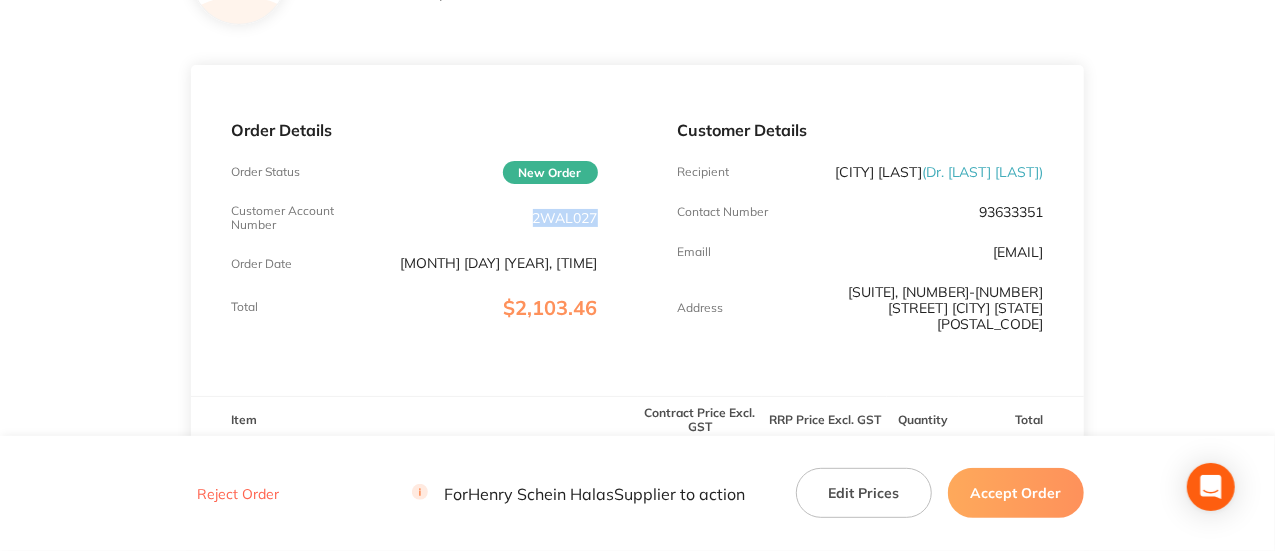 copy on "2WAL027" 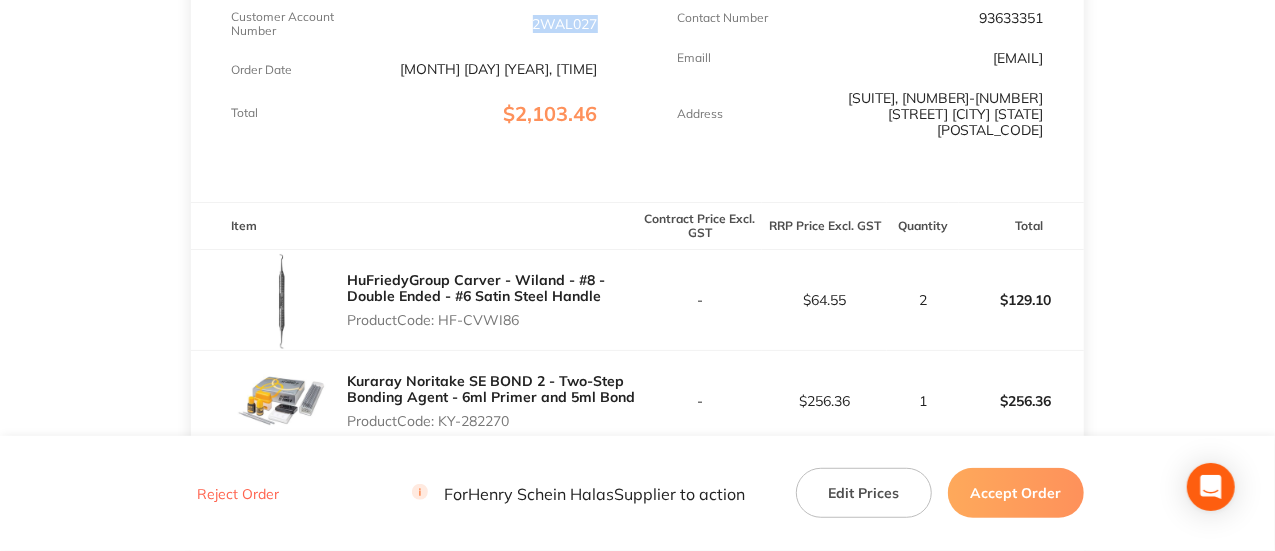drag, startPoint x: 546, startPoint y: 325, endPoint x: 444, endPoint y: 318, distance: 102.239914 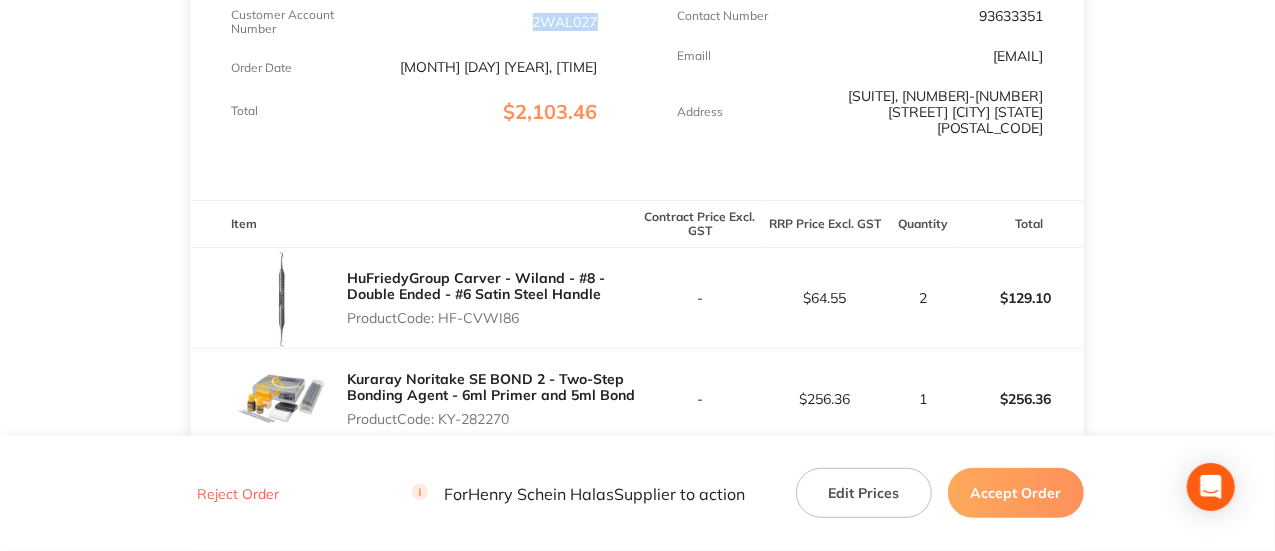 scroll, scrollTop: 396, scrollLeft: 0, axis: vertical 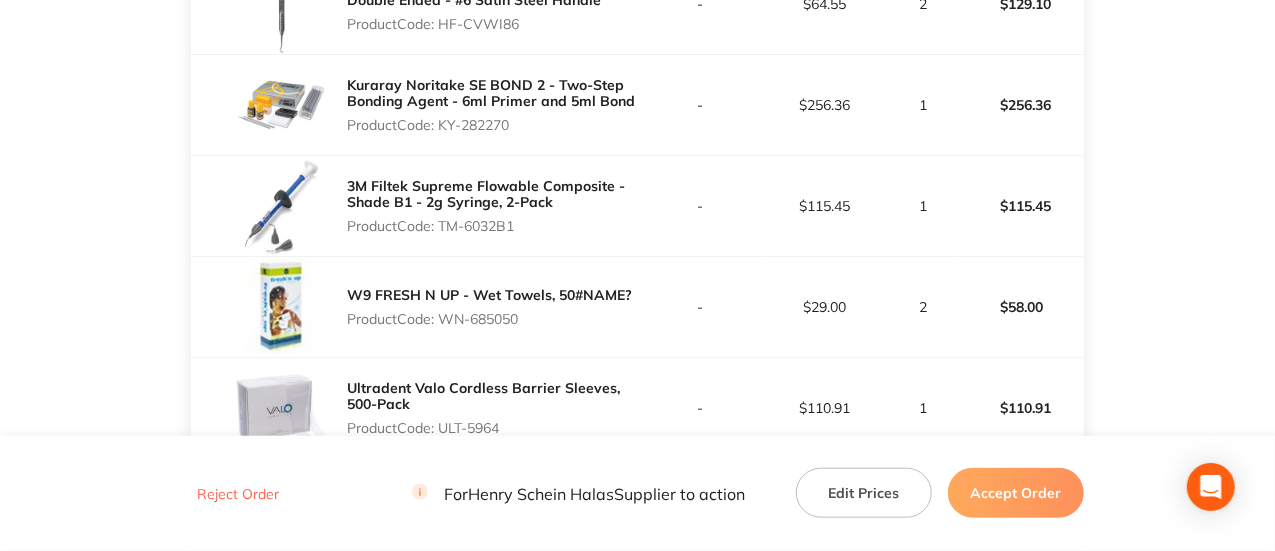 drag, startPoint x: 549, startPoint y: 215, endPoint x: 444, endPoint y: 220, distance: 105.11898 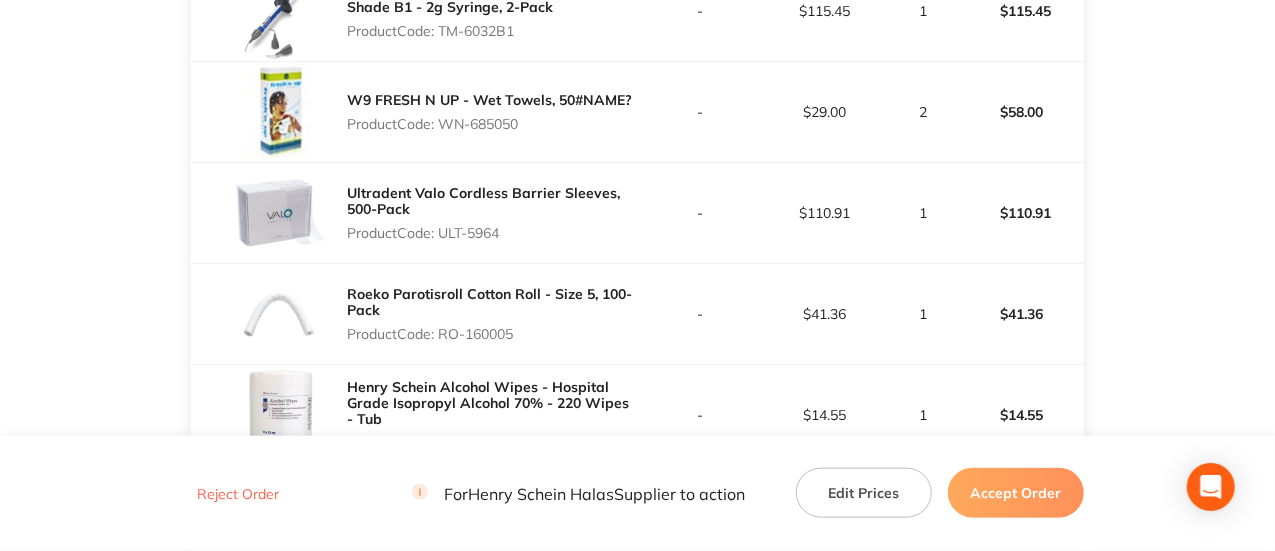 scroll, scrollTop: 887, scrollLeft: 0, axis: vertical 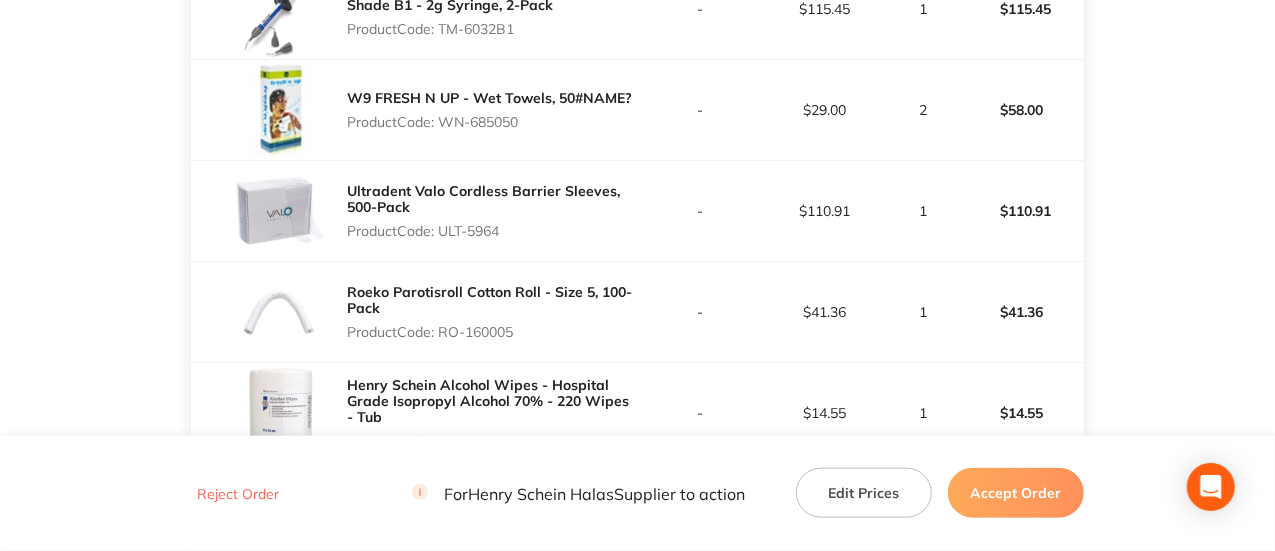 drag, startPoint x: 534, startPoint y: 325, endPoint x: 443, endPoint y: 324, distance: 91.00549 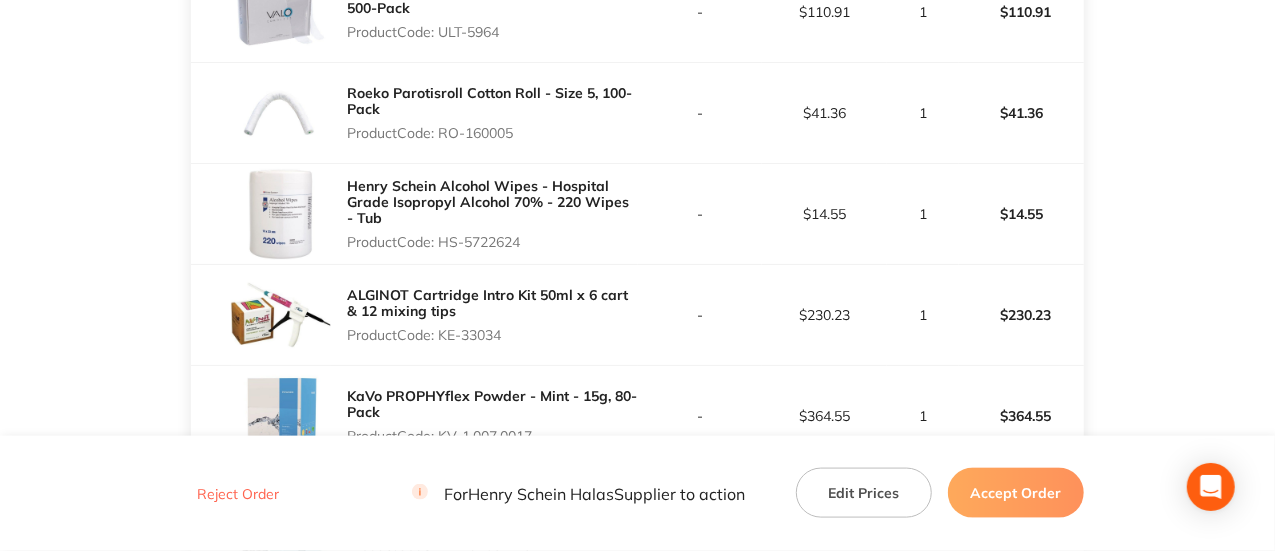 scroll, scrollTop: 1086, scrollLeft: 0, axis: vertical 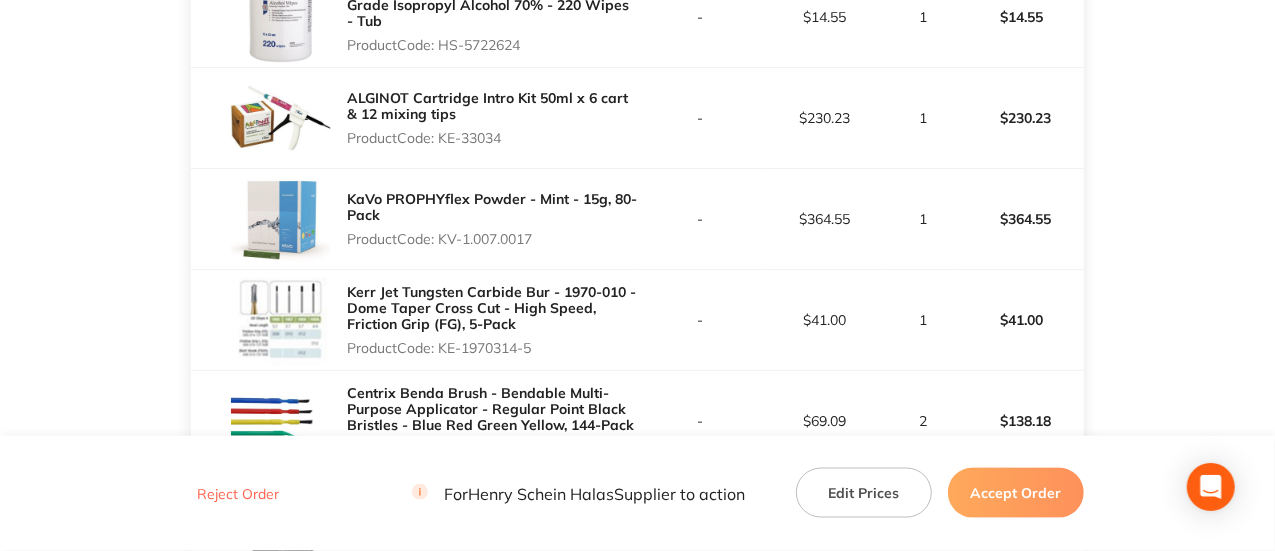 drag, startPoint x: 528, startPoint y: 119, endPoint x: 441, endPoint y: 133, distance: 88.11924 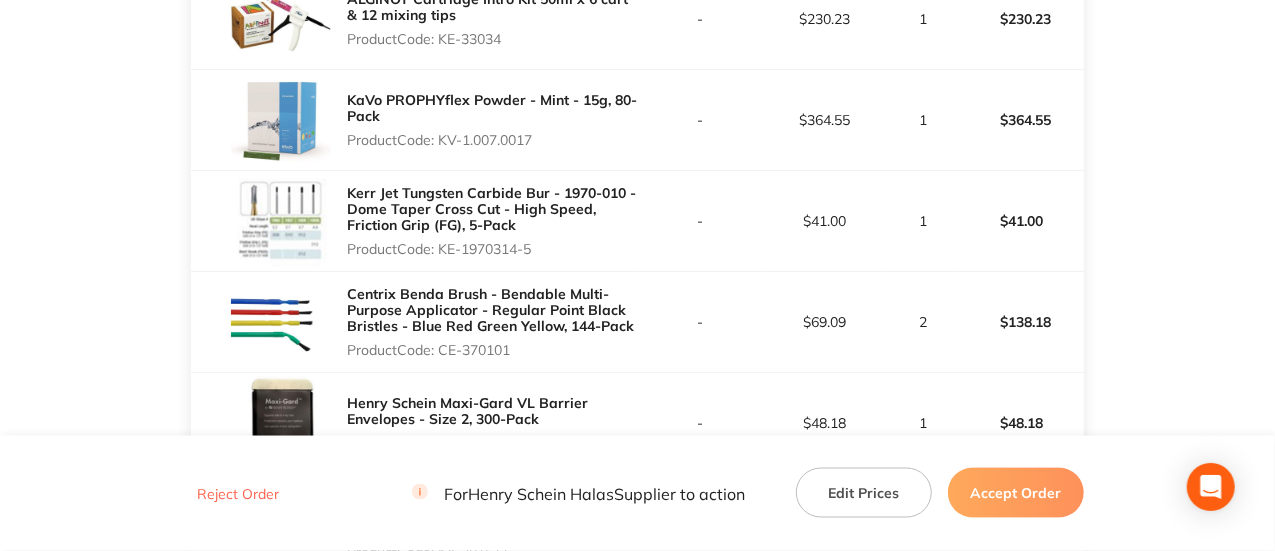 scroll, scrollTop: 1383, scrollLeft: 0, axis: vertical 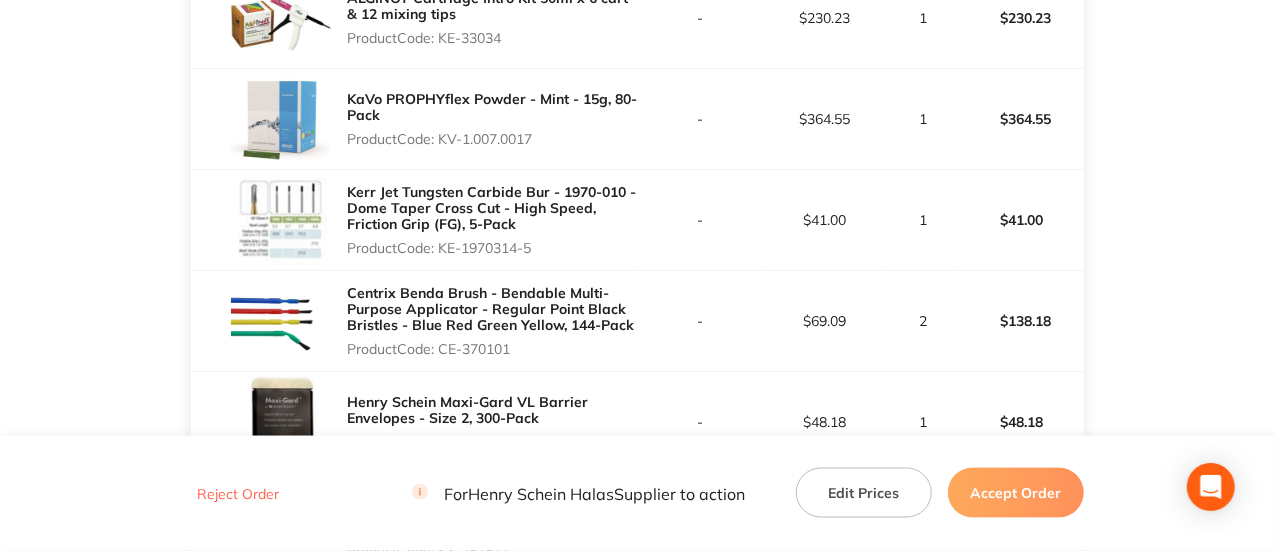 drag, startPoint x: 525, startPoint y: 341, endPoint x: 444, endPoint y: 338, distance: 81.055534 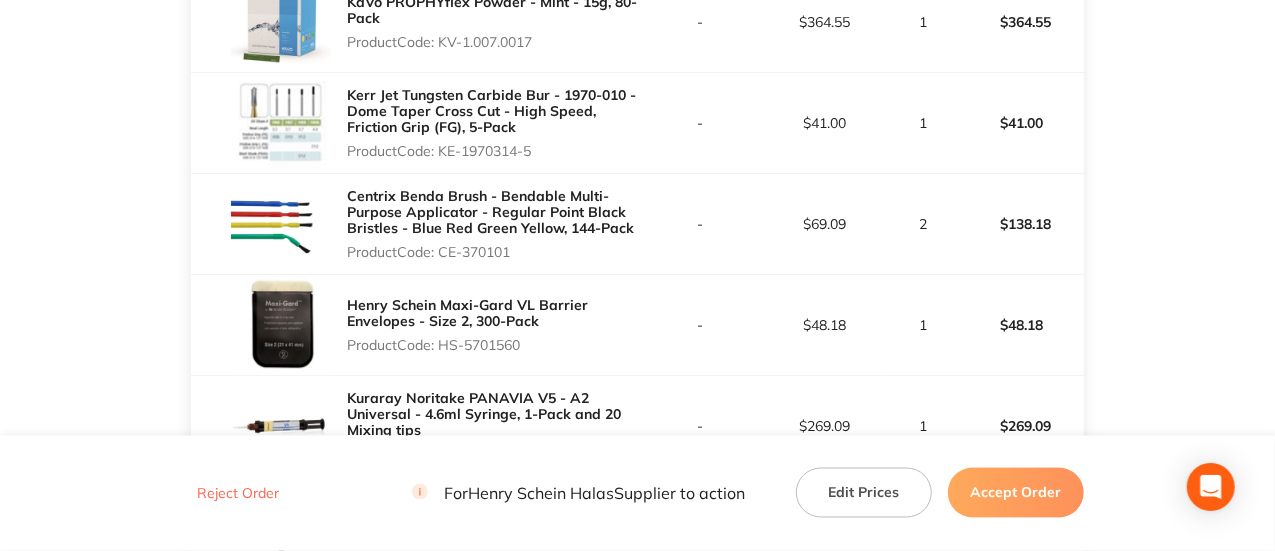 scroll, scrollTop: 1480, scrollLeft: 0, axis: vertical 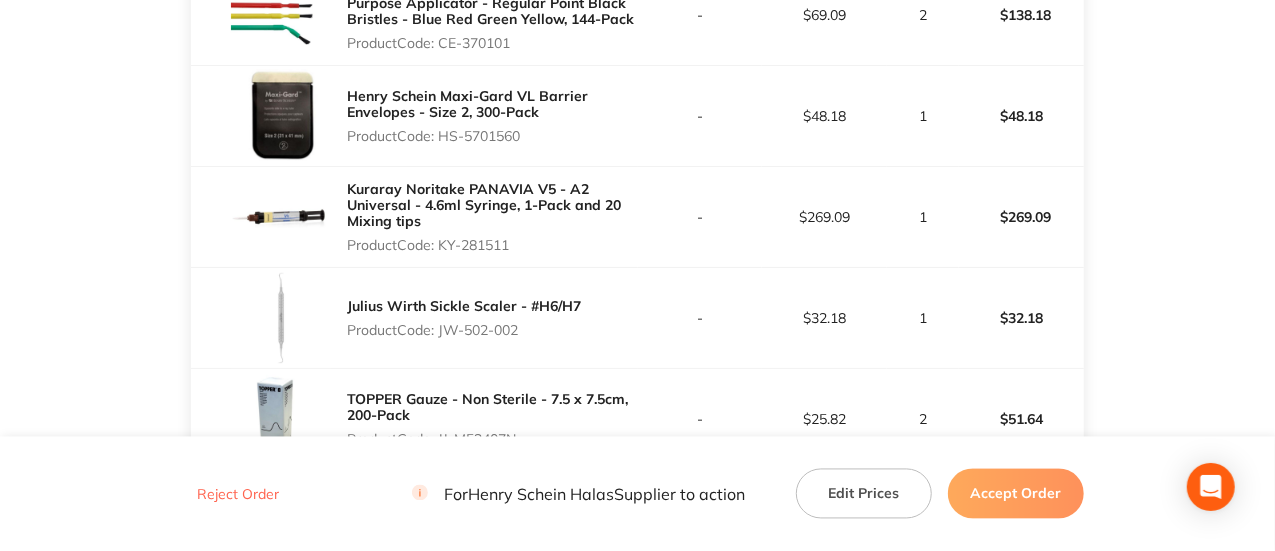 drag, startPoint x: 518, startPoint y: 239, endPoint x: 442, endPoint y: 233, distance: 76.23647 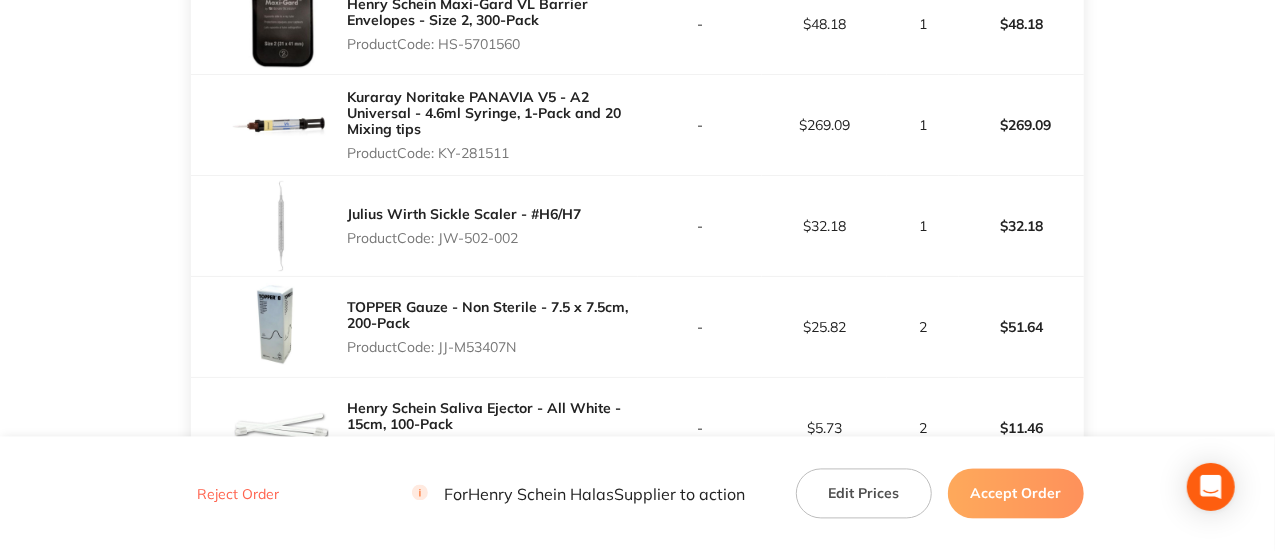 scroll, scrollTop: 1782, scrollLeft: 0, axis: vertical 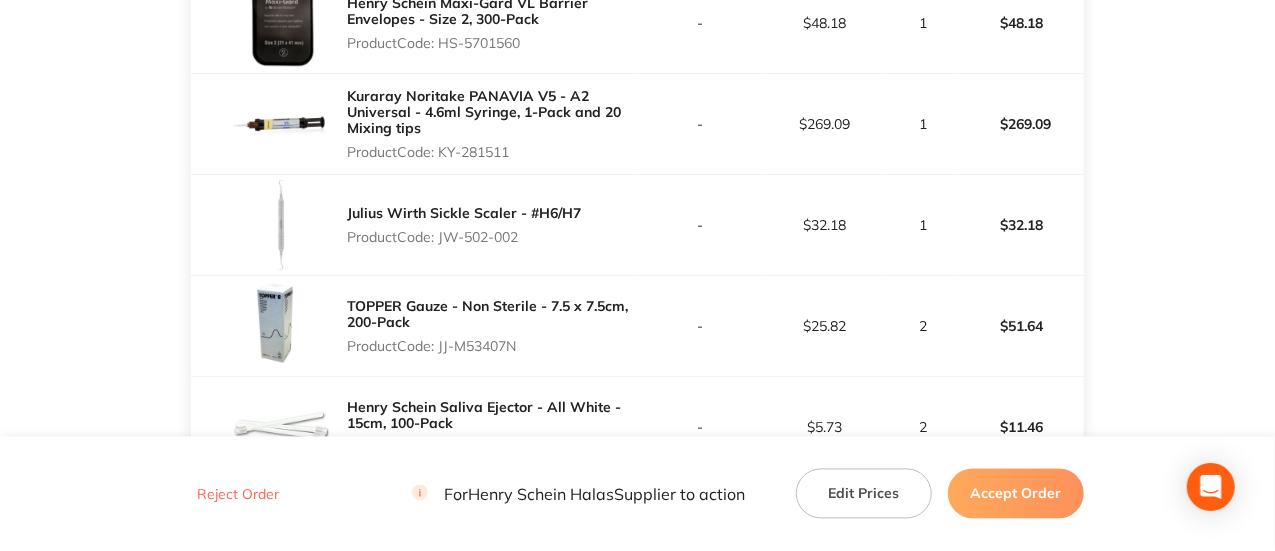 drag, startPoint x: 531, startPoint y: 332, endPoint x: 439, endPoint y: 339, distance: 92.26592 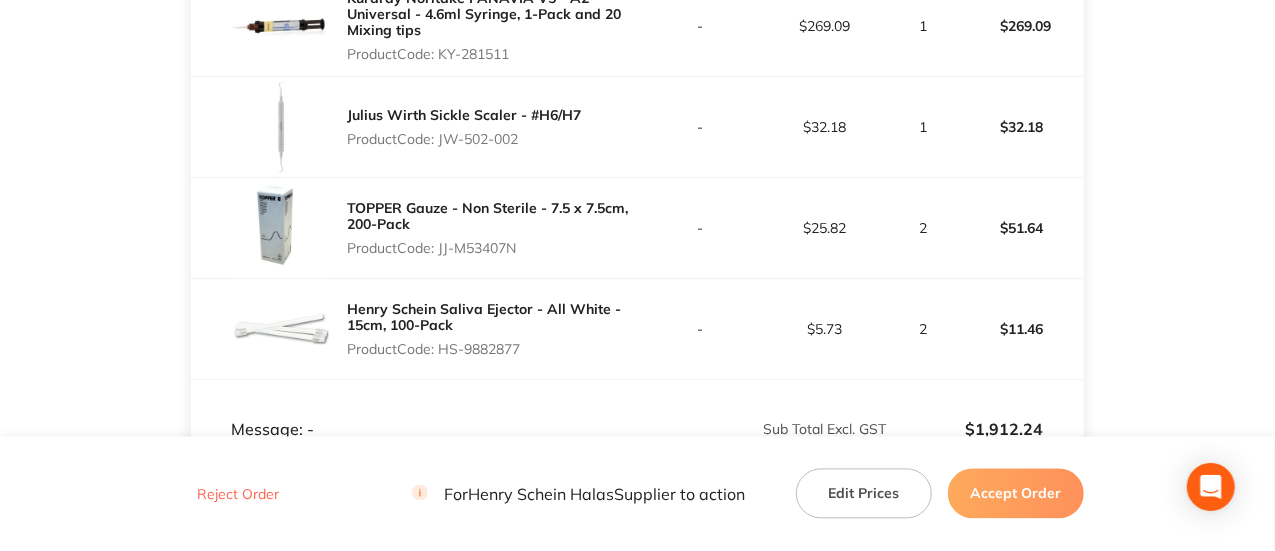 scroll, scrollTop: 1880, scrollLeft: 0, axis: vertical 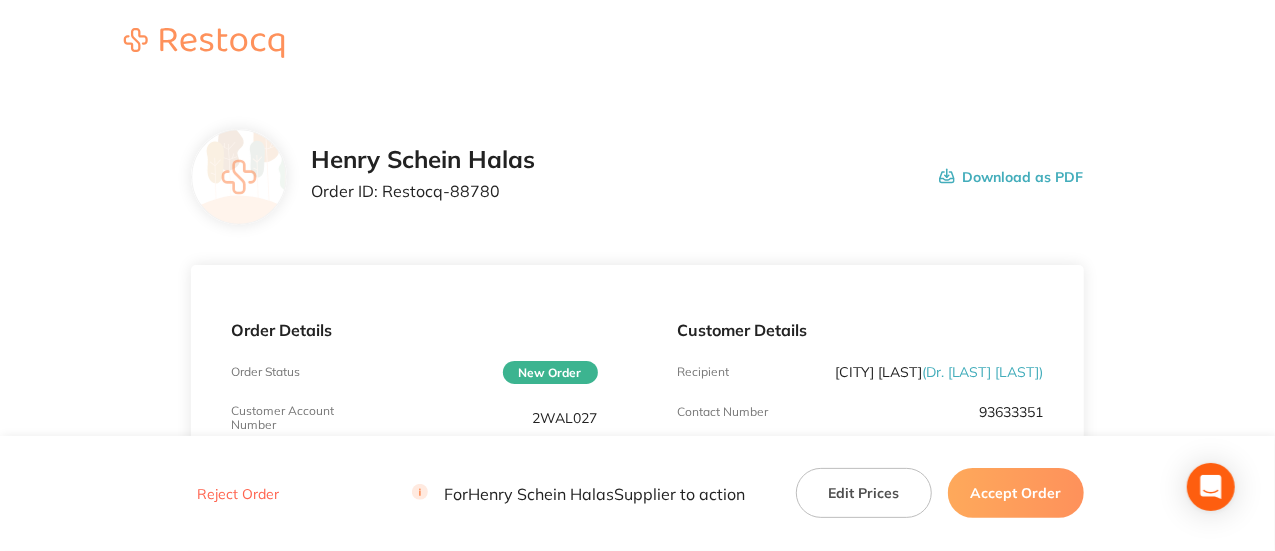 click on "Order ID: Restocq- 88780" at bounding box center [423, 191] 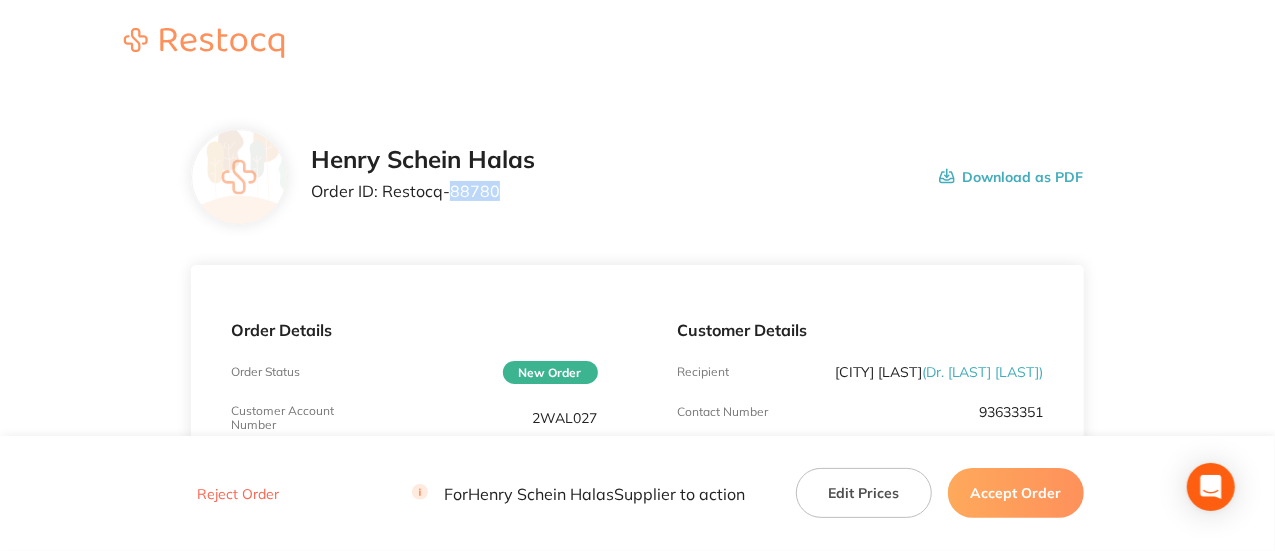 click on "Order ID: Restocq- 88780" at bounding box center [423, 191] 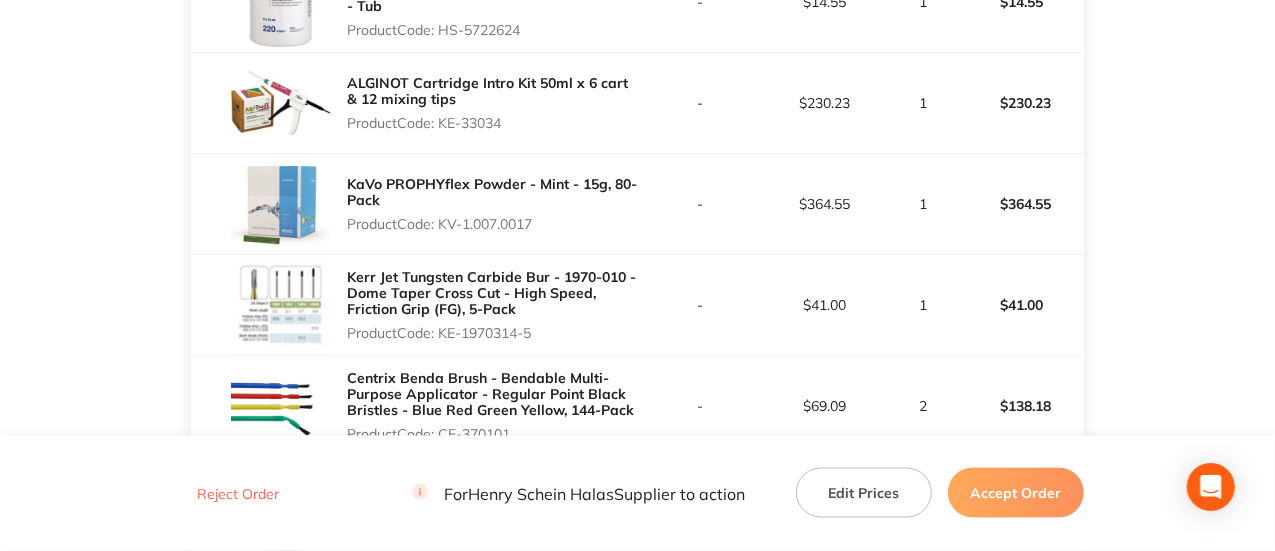 scroll, scrollTop: 1298, scrollLeft: 0, axis: vertical 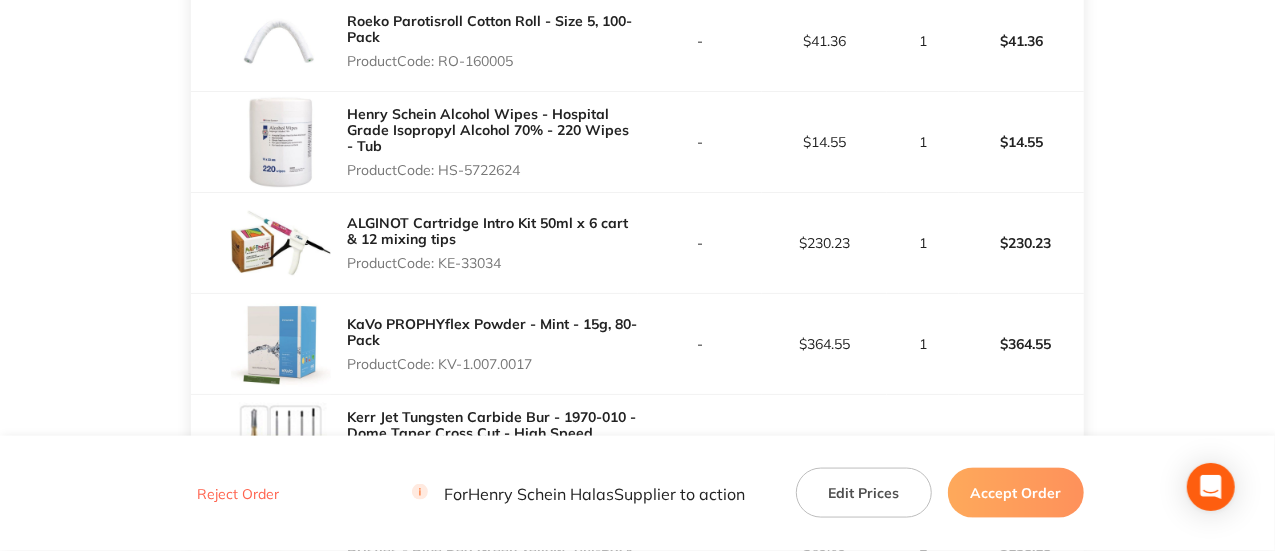 click on "Accept Order" at bounding box center [1016, 493] 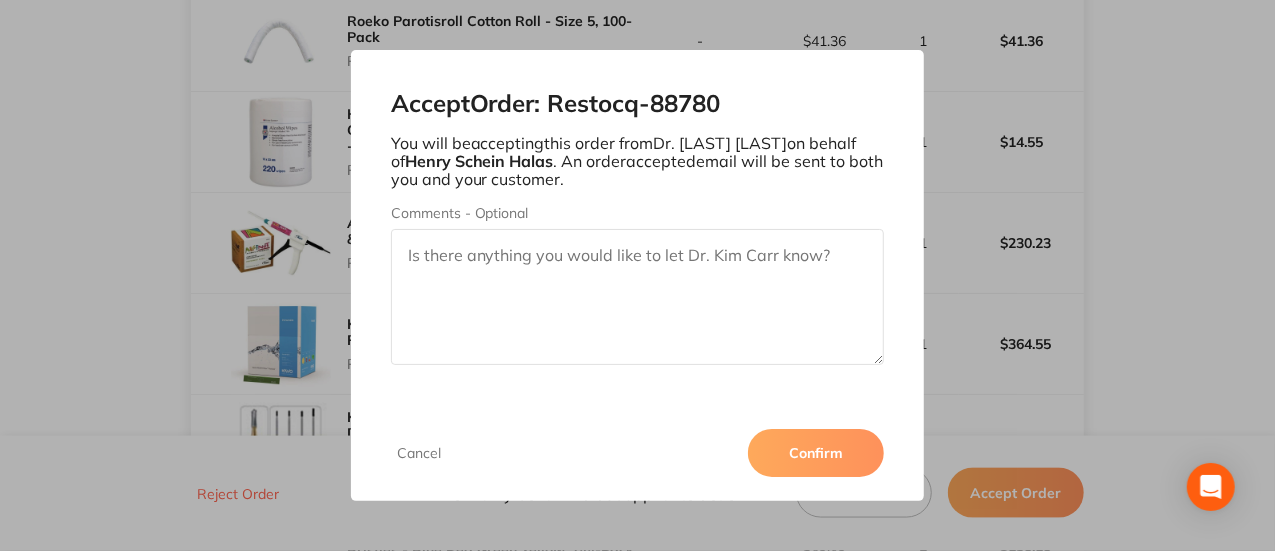 click on "Confirm" at bounding box center [816, 453] 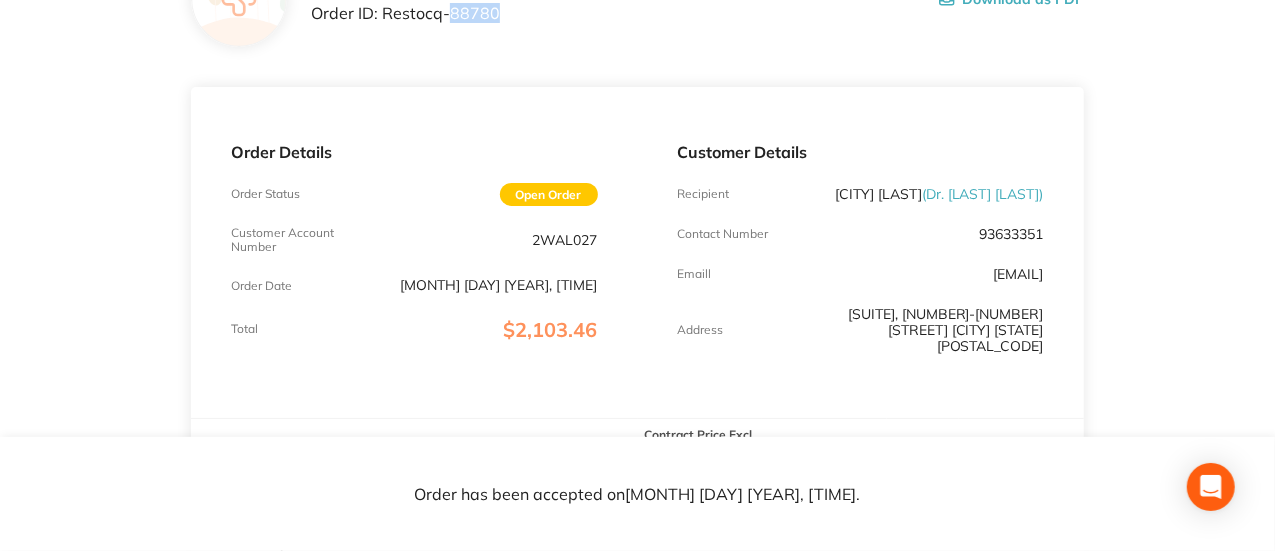 scroll, scrollTop: 178, scrollLeft: 0, axis: vertical 